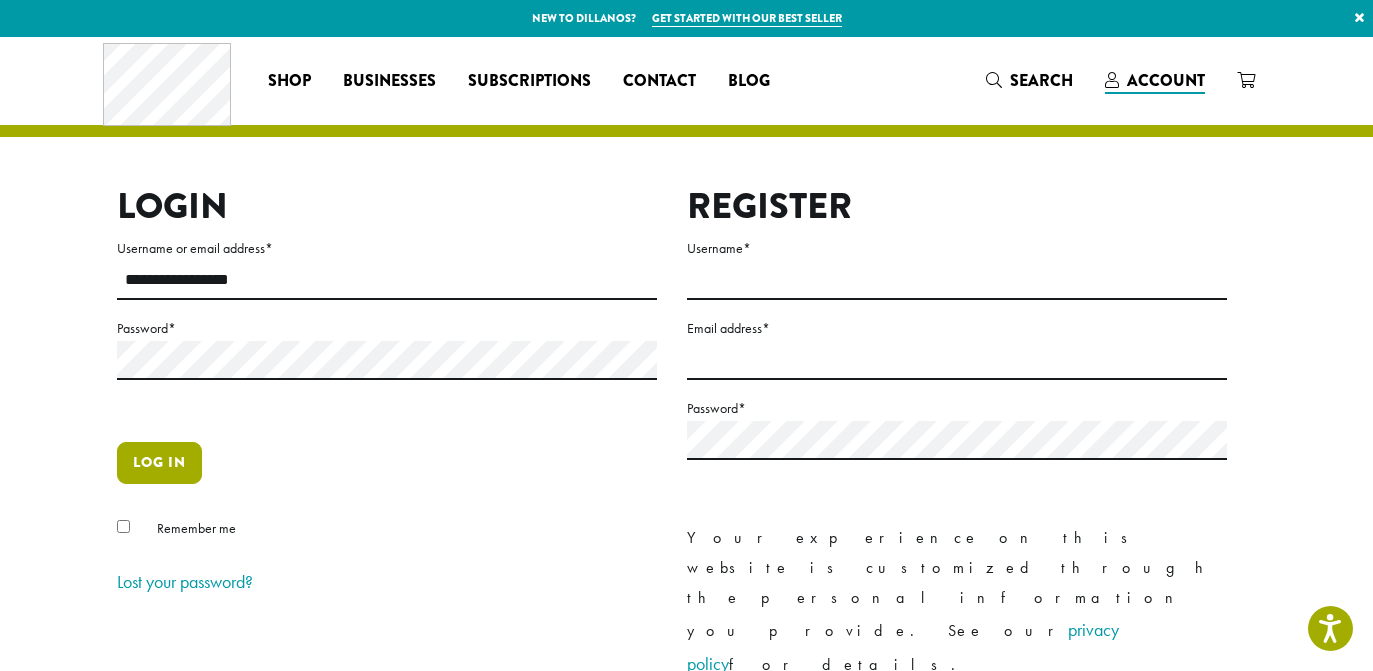 scroll, scrollTop: 0, scrollLeft: 0, axis: both 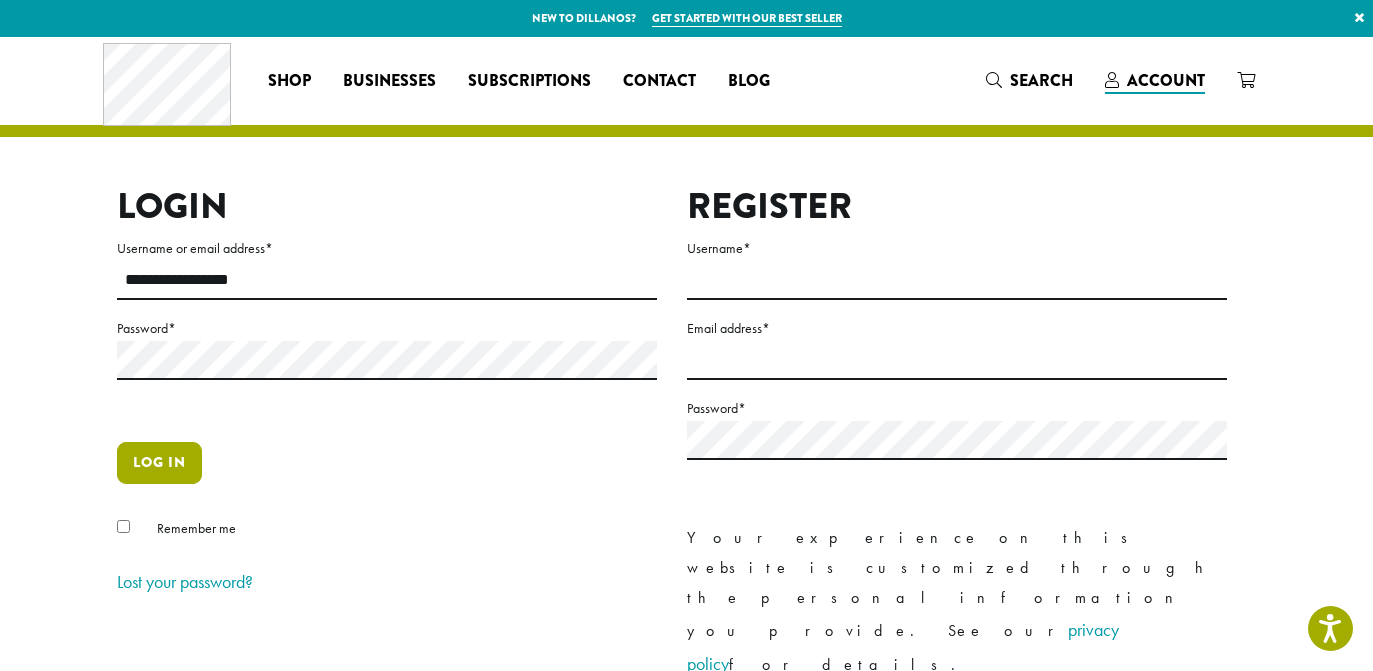 click on "Log in" at bounding box center (159, 463) 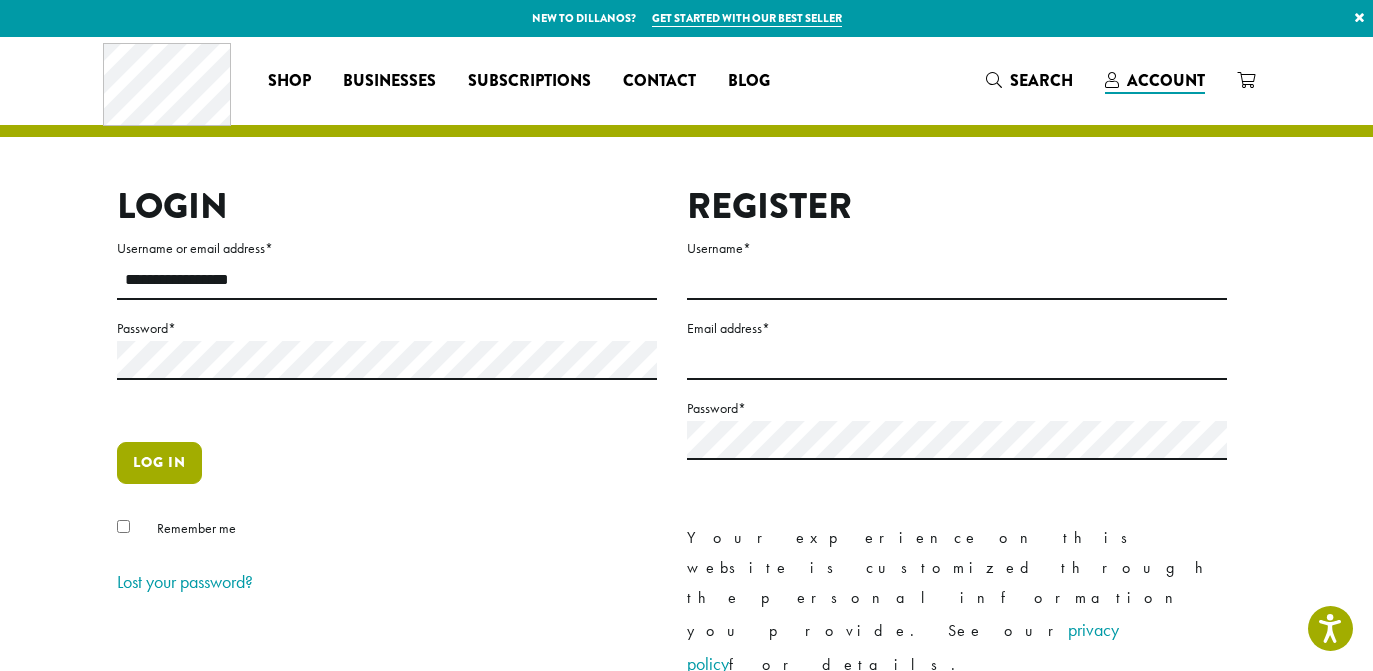 click on "Log in" at bounding box center [159, 463] 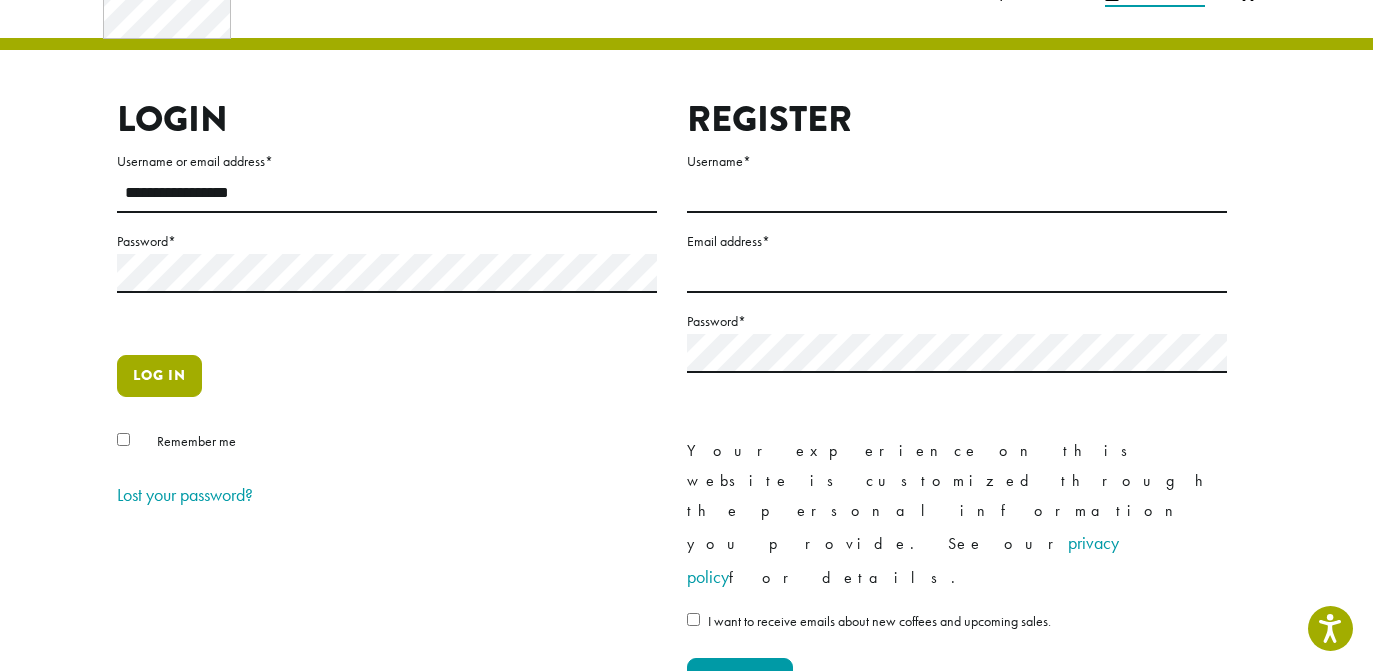 scroll, scrollTop: 83, scrollLeft: 0, axis: vertical 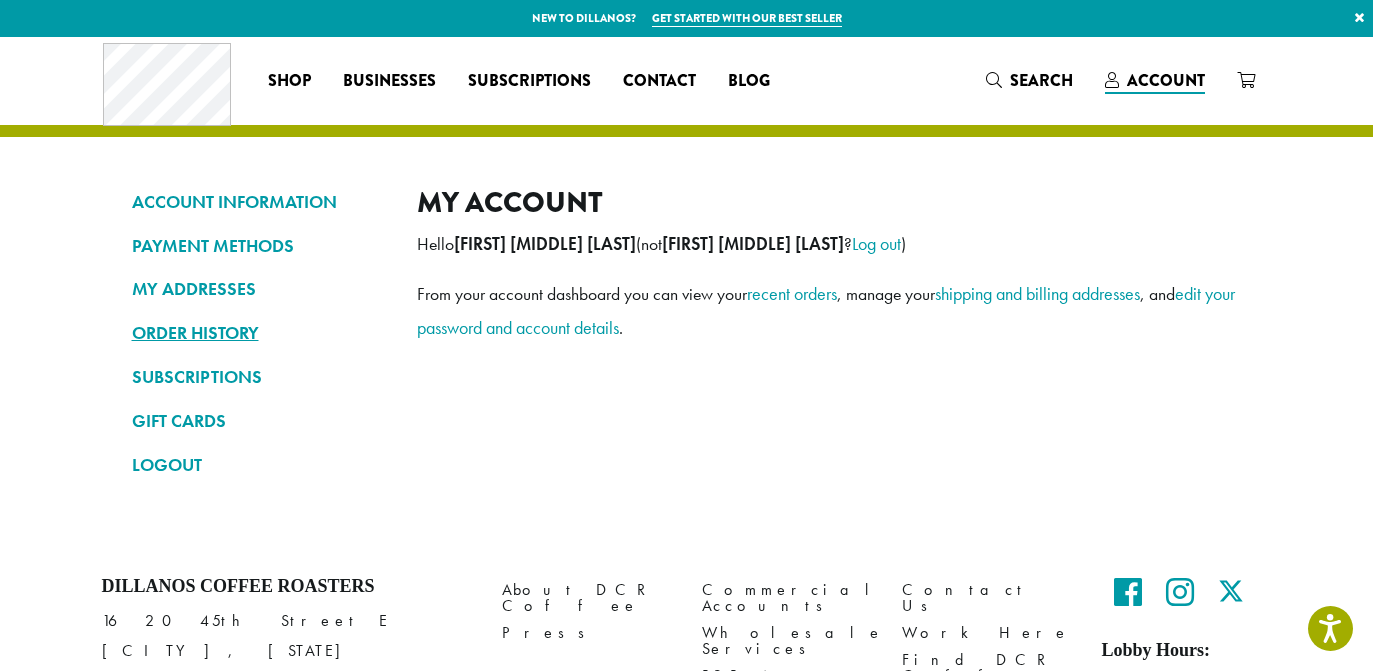 click on "ORDER HISTORY" at bounding box center [259, 333] 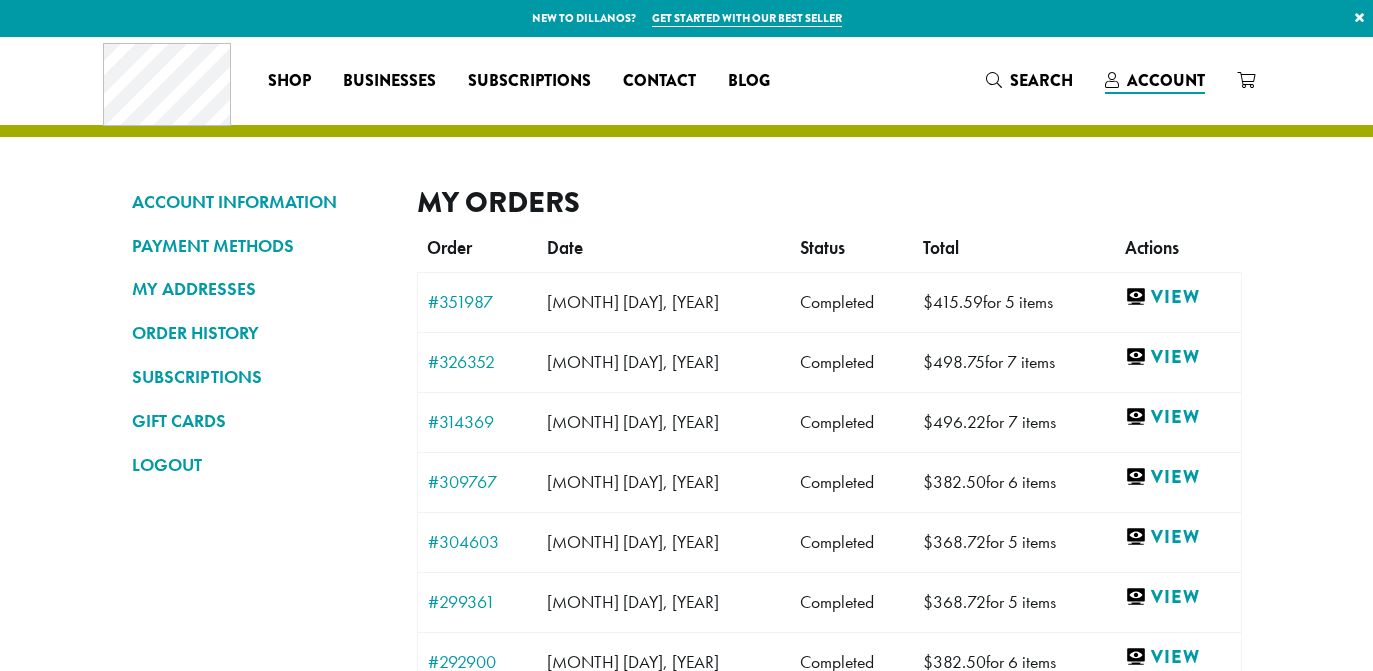 scroll, scrollTop: 0, scrollLeft: 0, axis: both 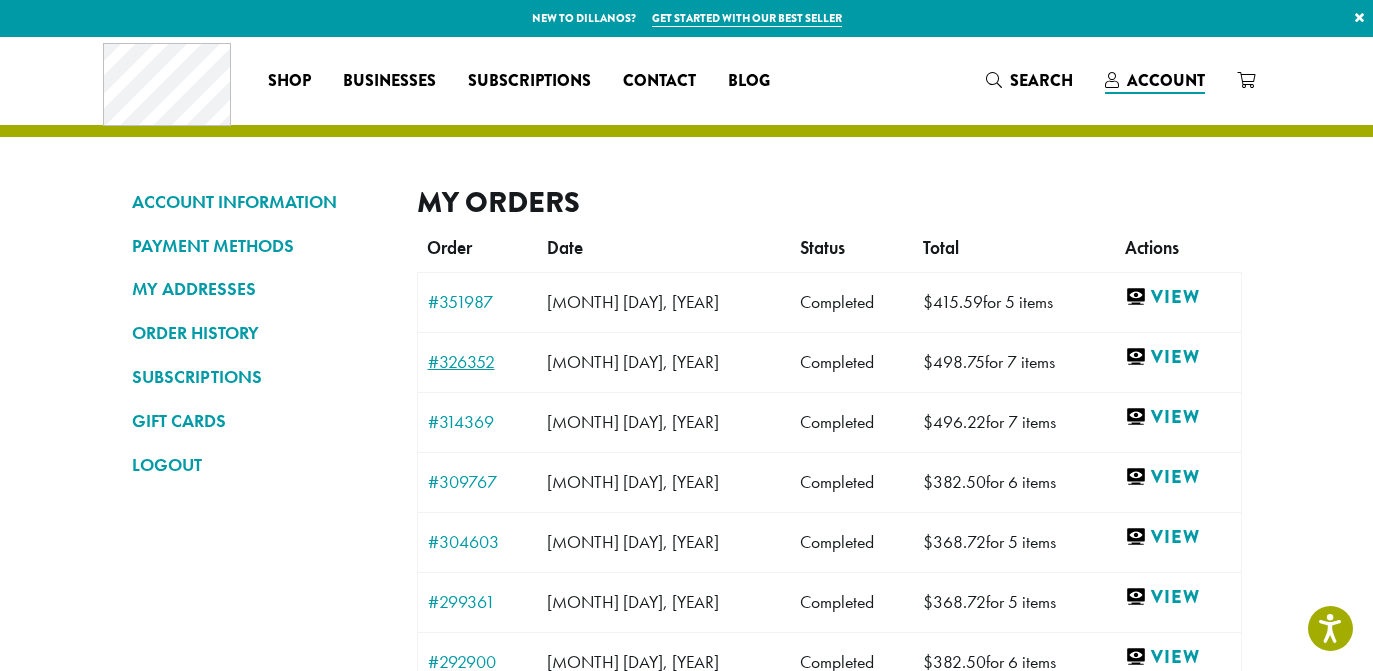 click on "#326352" at bounding box center (478, 362) 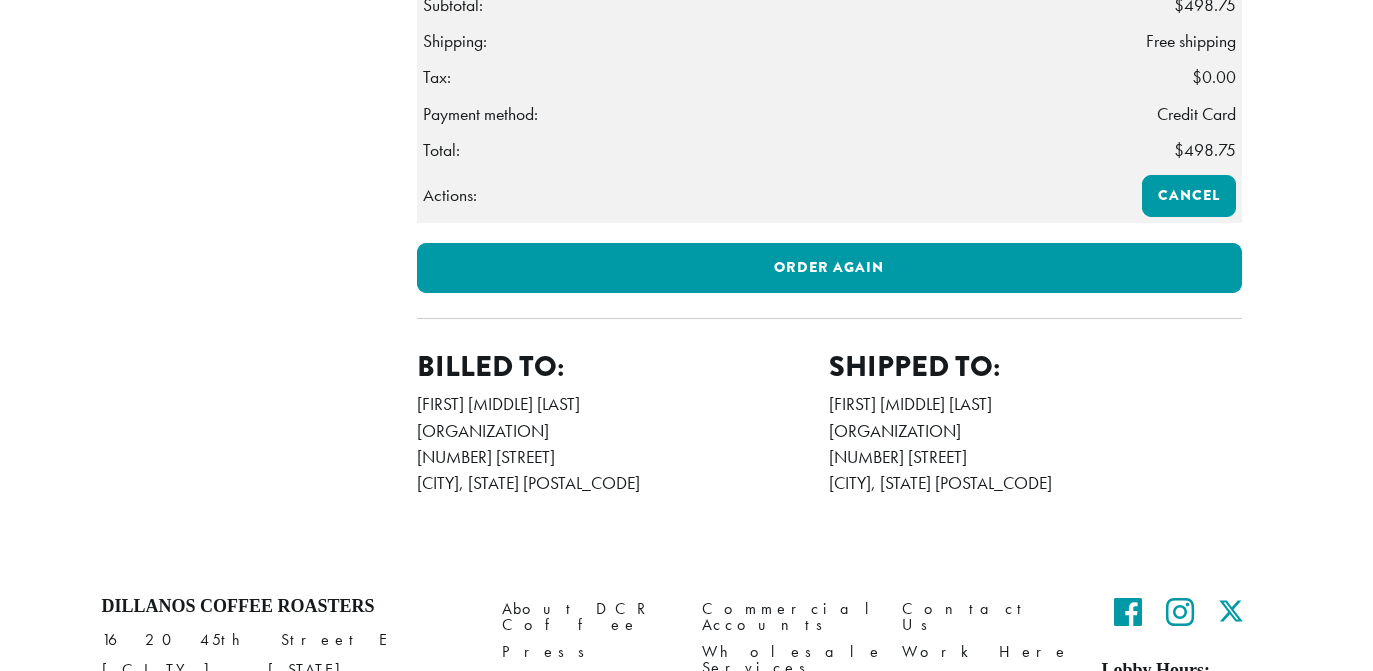 scroll, scrollTop: 0, scrollLeft: 0, axis: both 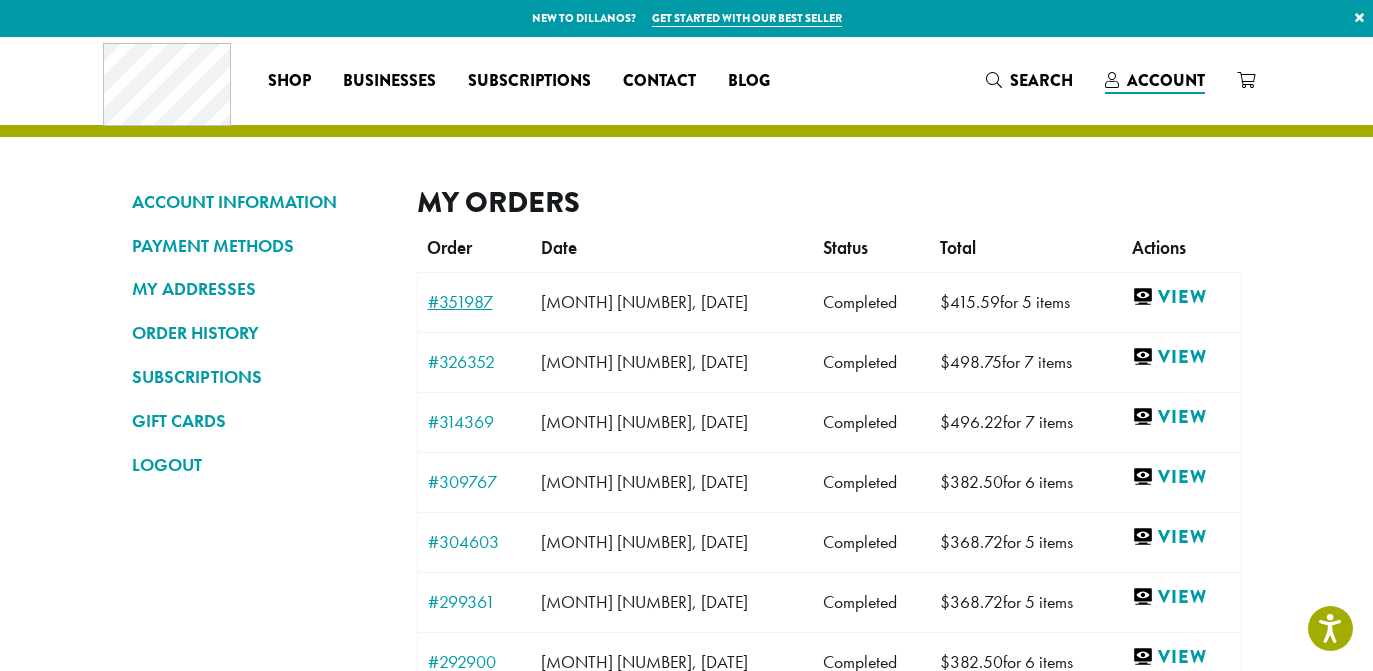 click on "#351987" at bounding box center [474, 302] 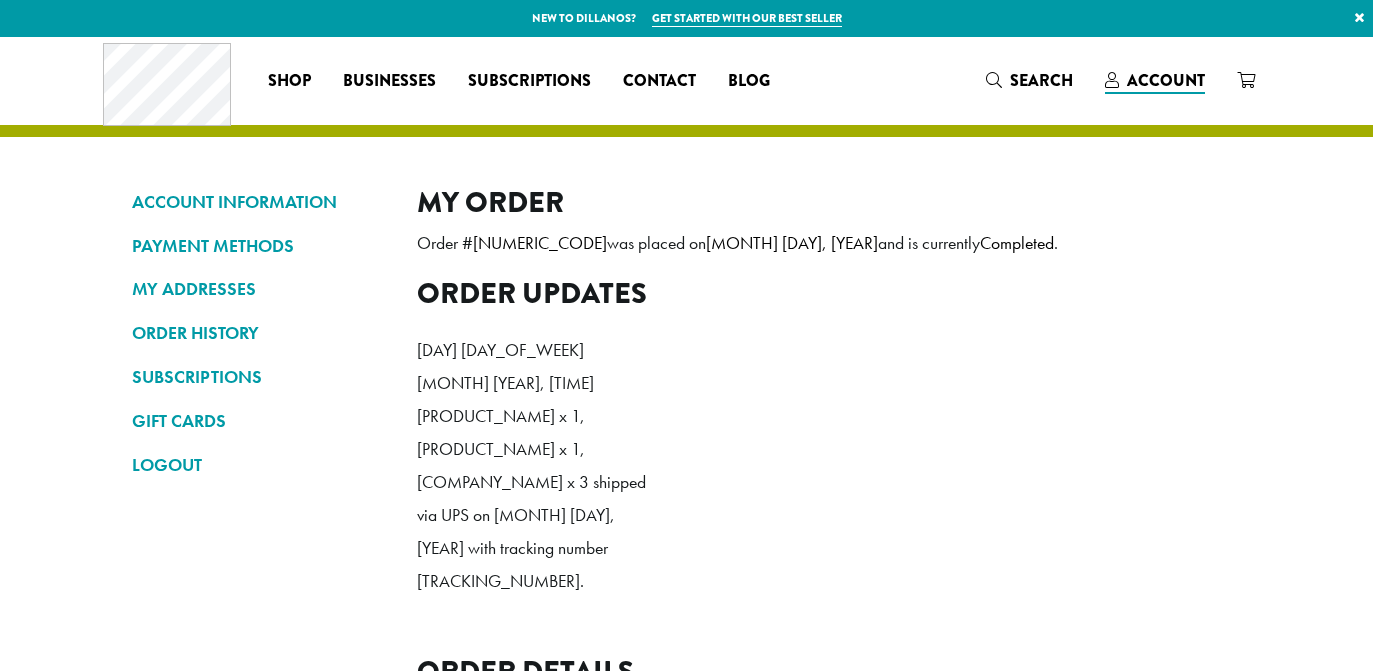 scroll, scrollTop: 0, scrollLeft: 0, axis: both 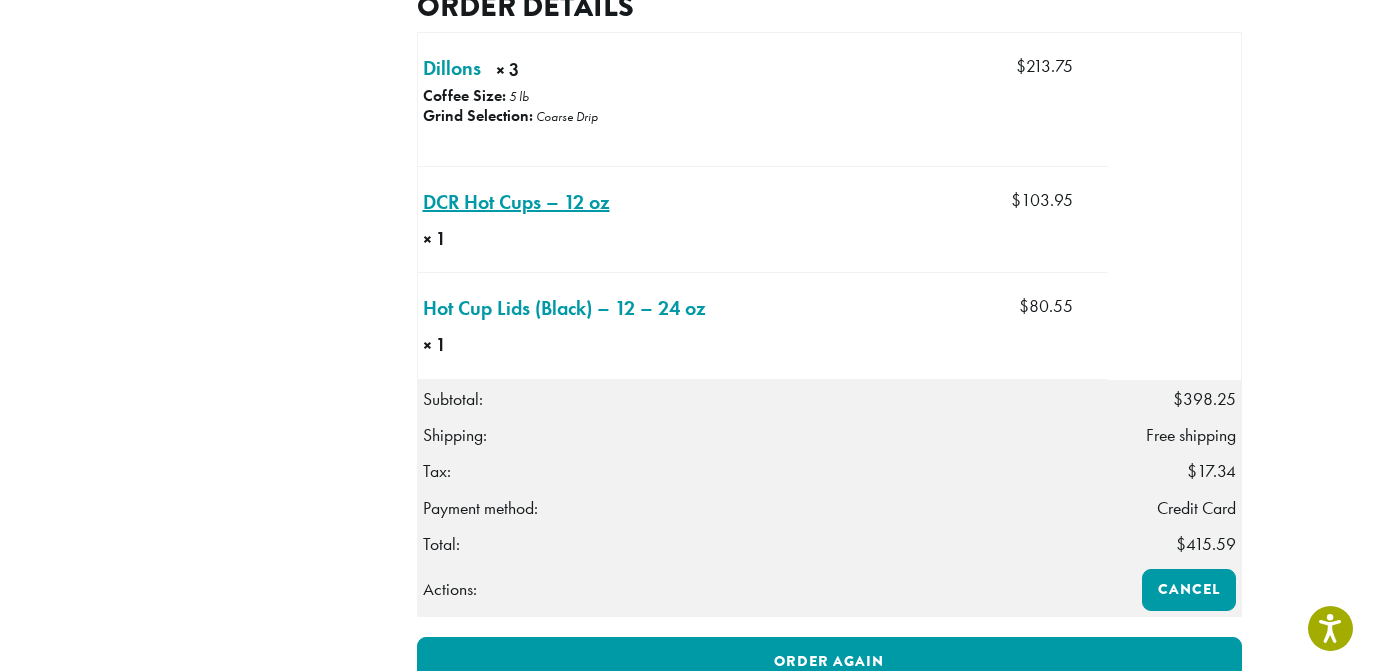 click on "DCR Hot Cups – 12 oz  × 1" at bounding box center (516, 202) 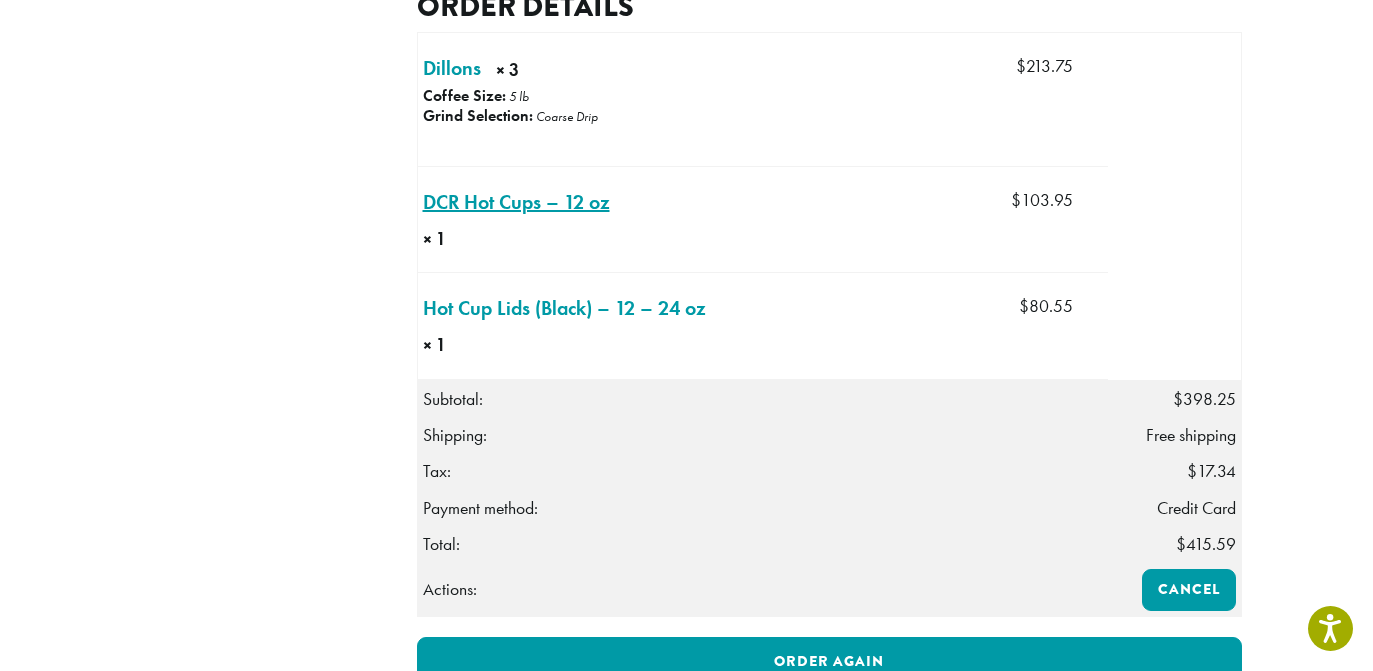 click on "DCR Hot Cups – 12 oz  × 1" at bounding box center [516, 202] 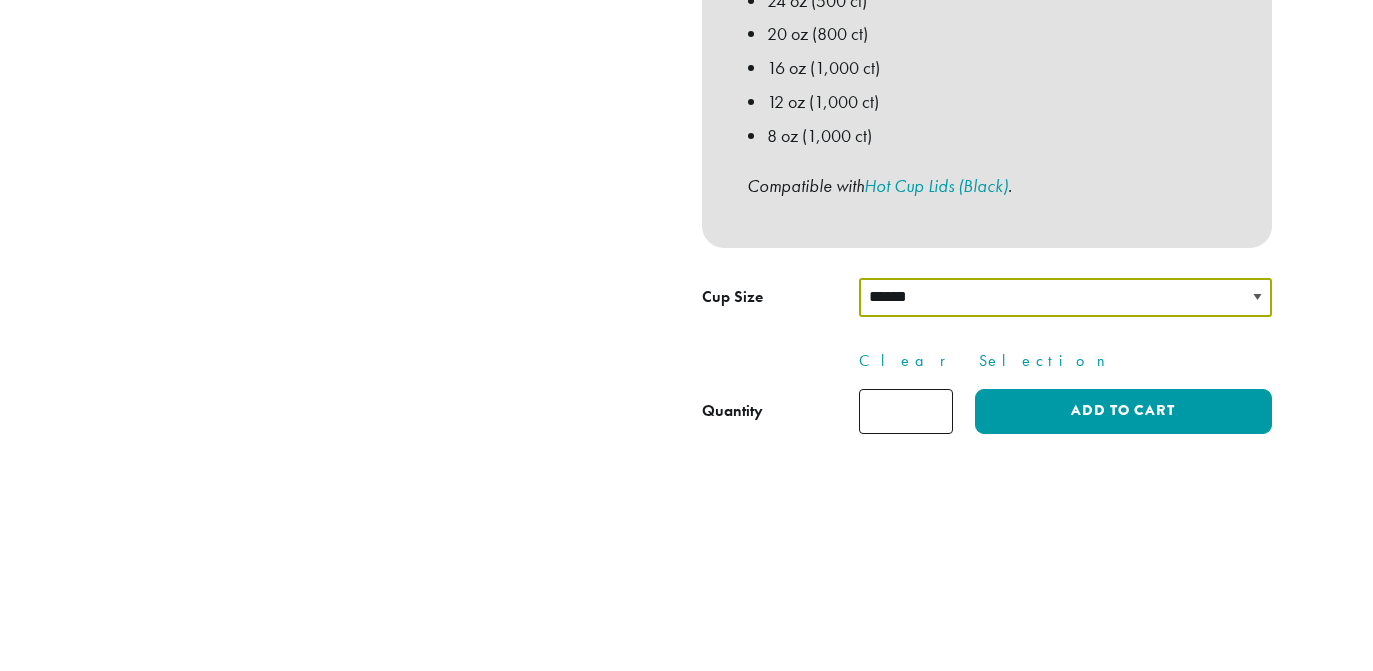 click on "****** ****** ******* ****** ******* ******* ******* ******* ******* ******* ******* ******* ******* ******* ******* *******" 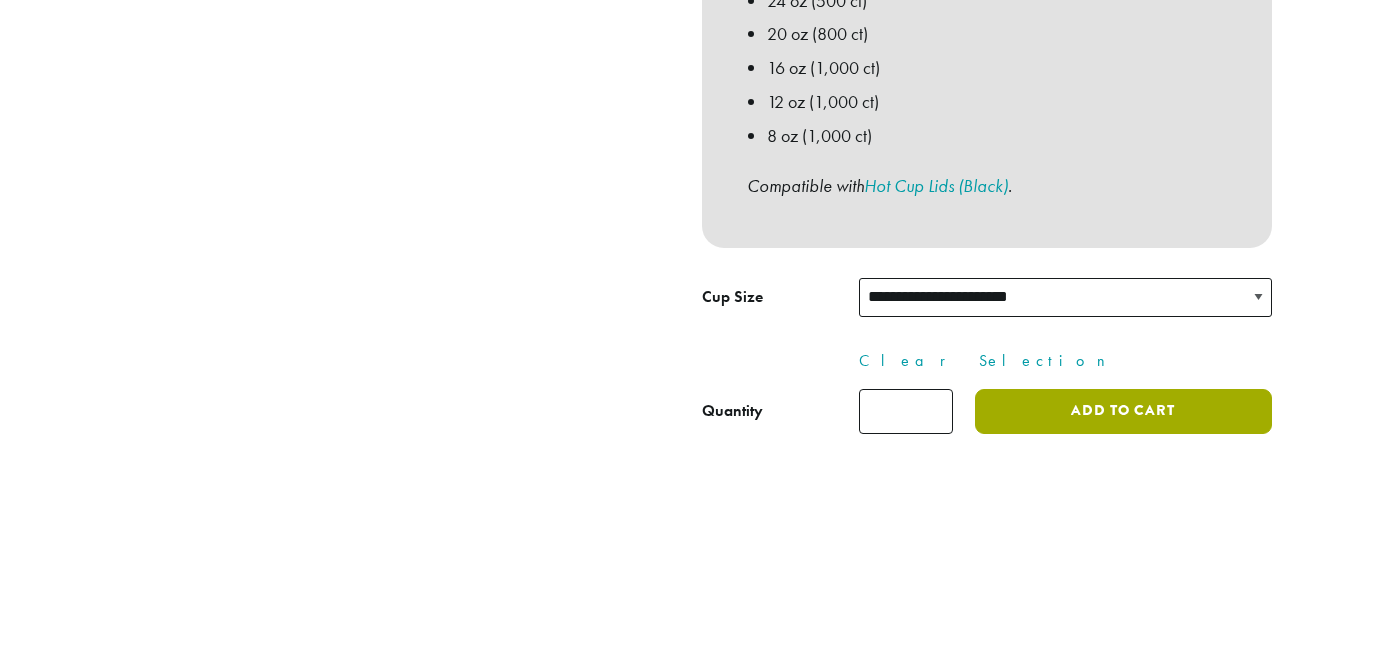 click on "Add to cart" 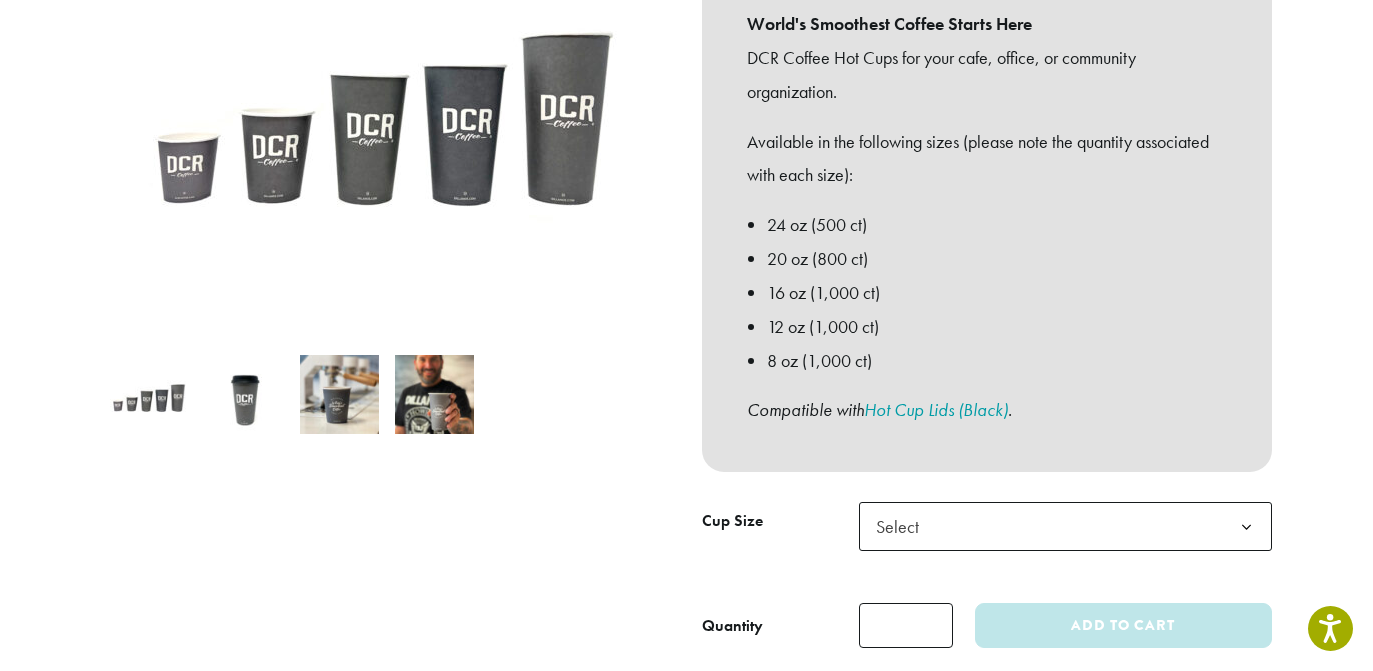 scroll, scrollTop: 392, scrollLeft: 0, axis: vertical 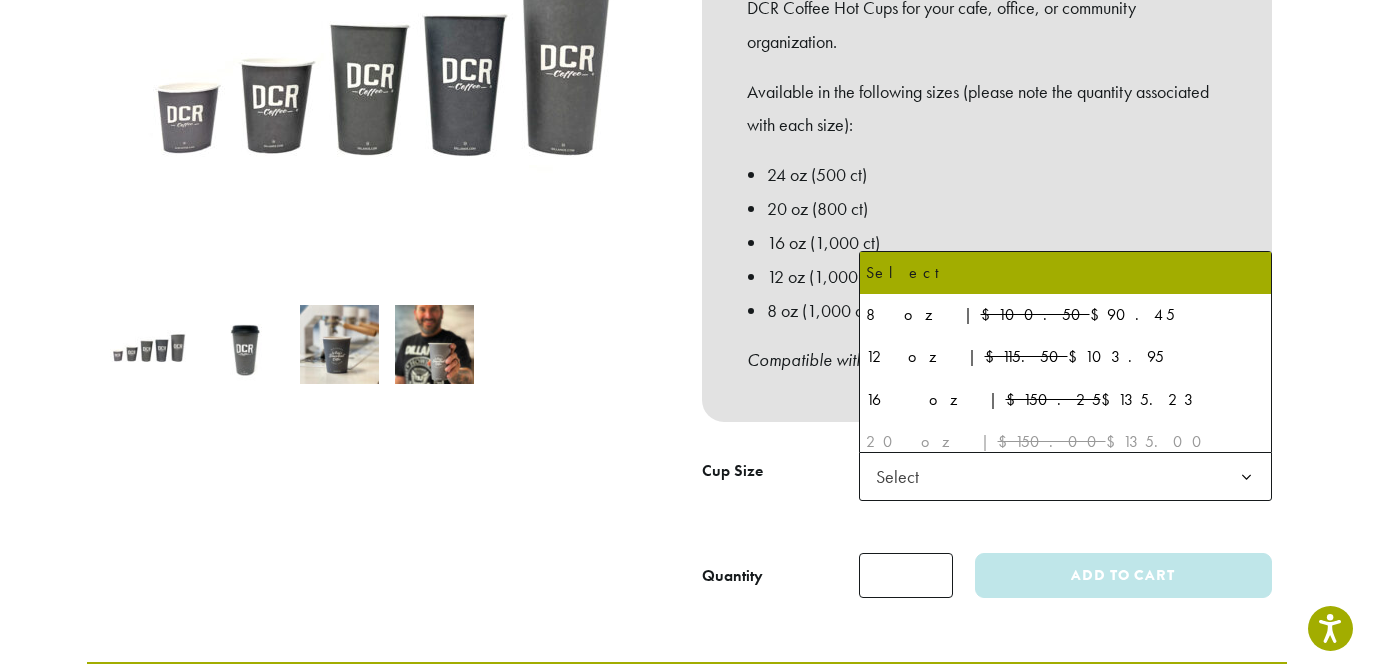 click on "Select" 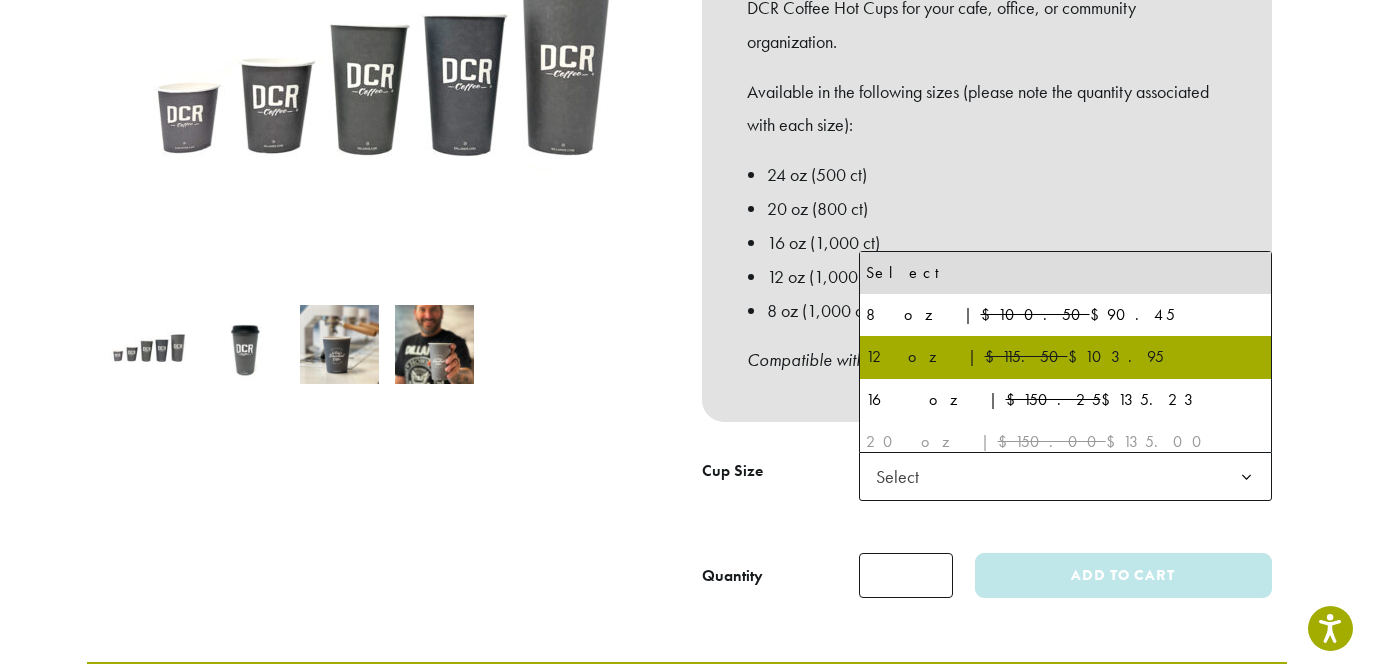 select on "*****" 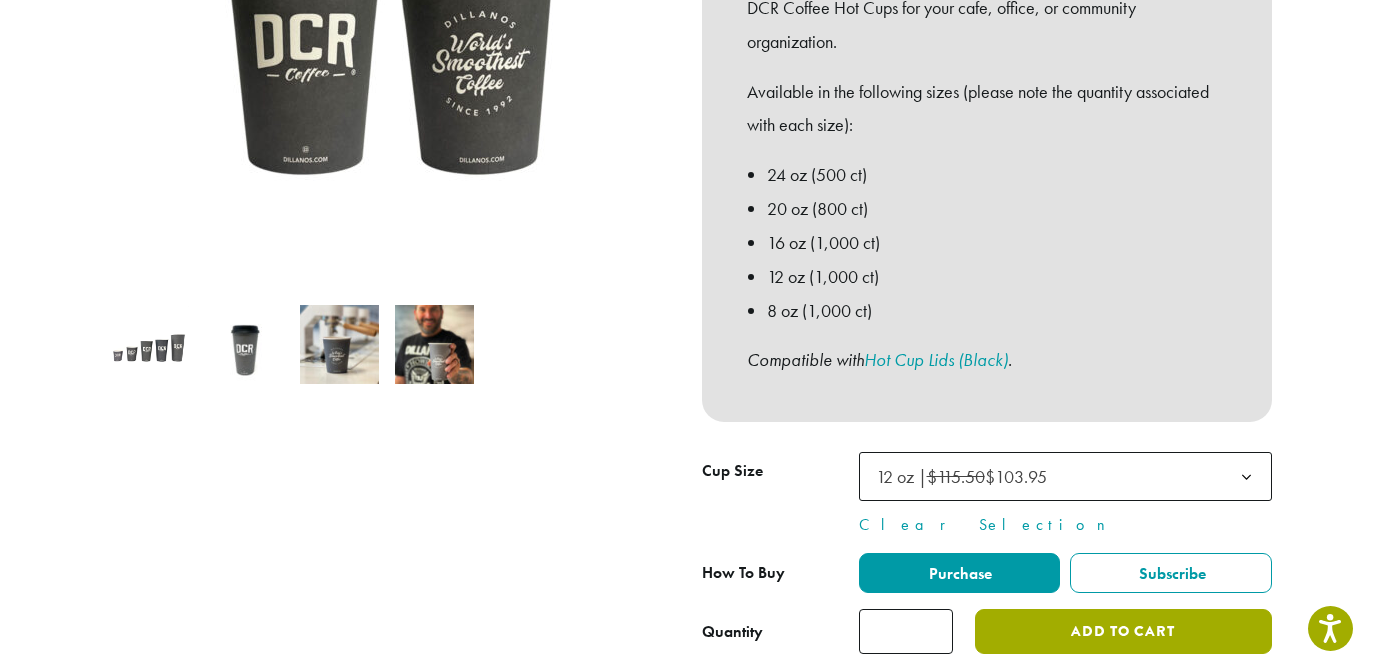 click on "Add to cart" 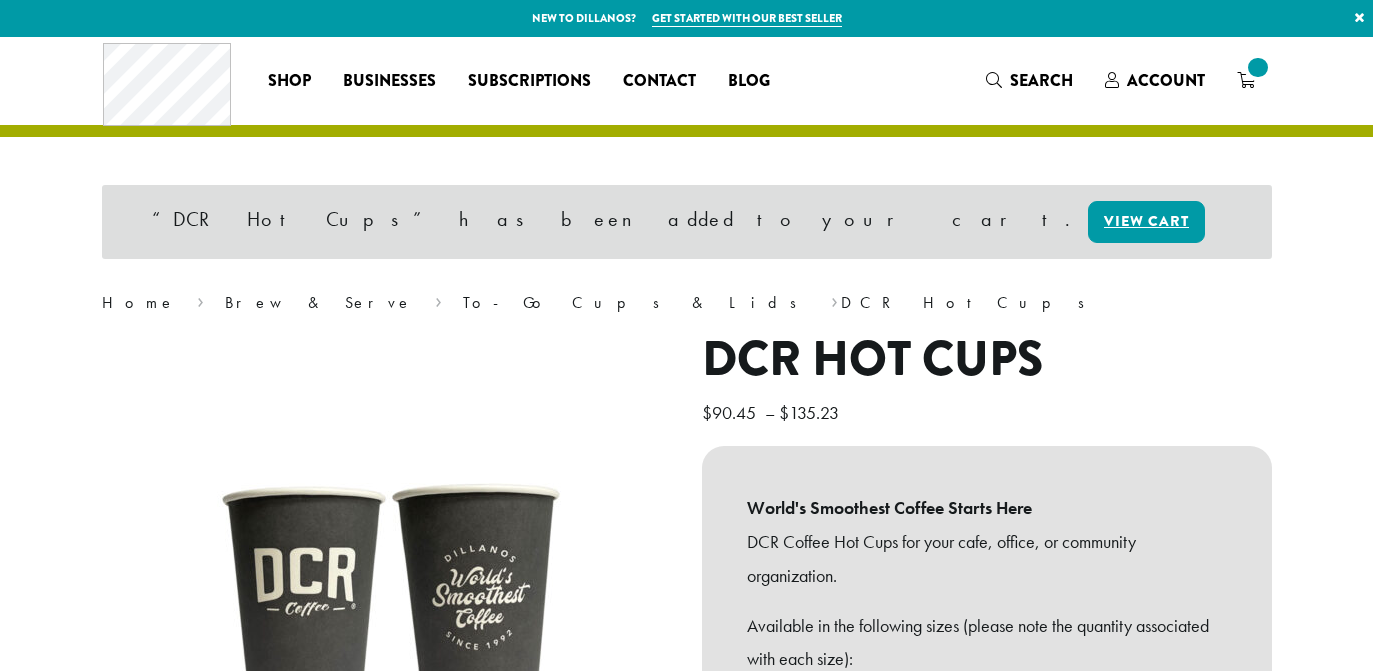 scroll, scrollTop: 0, scrollLeft: 0, axis: both 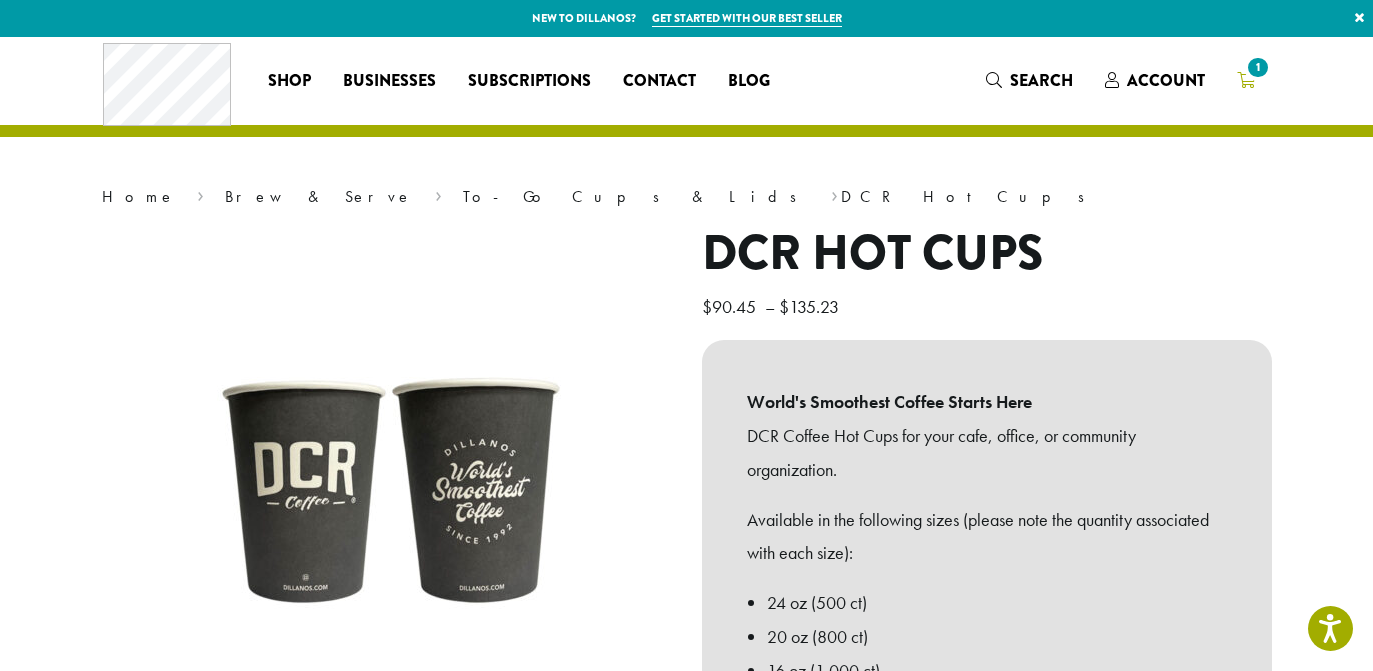 click on "1" at bounding box center [1257, 67] 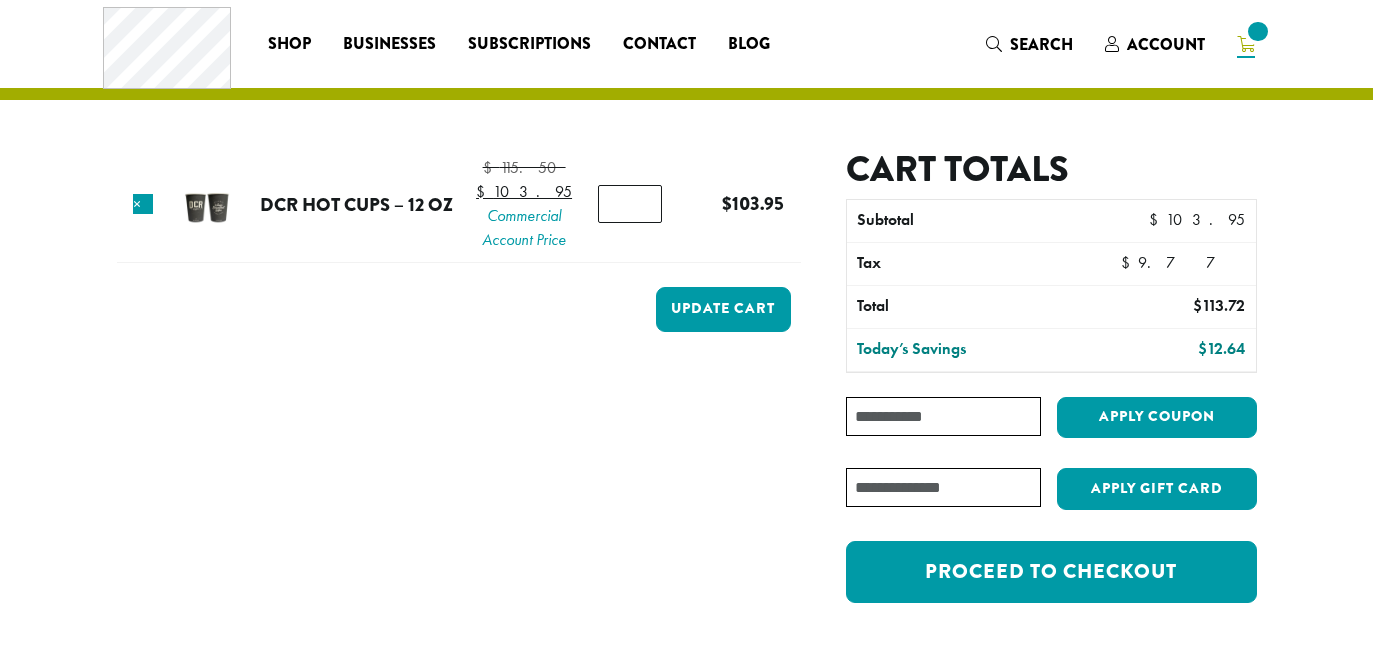 scroll, scrollTop: 0, scrollLeft: 0, axis: both 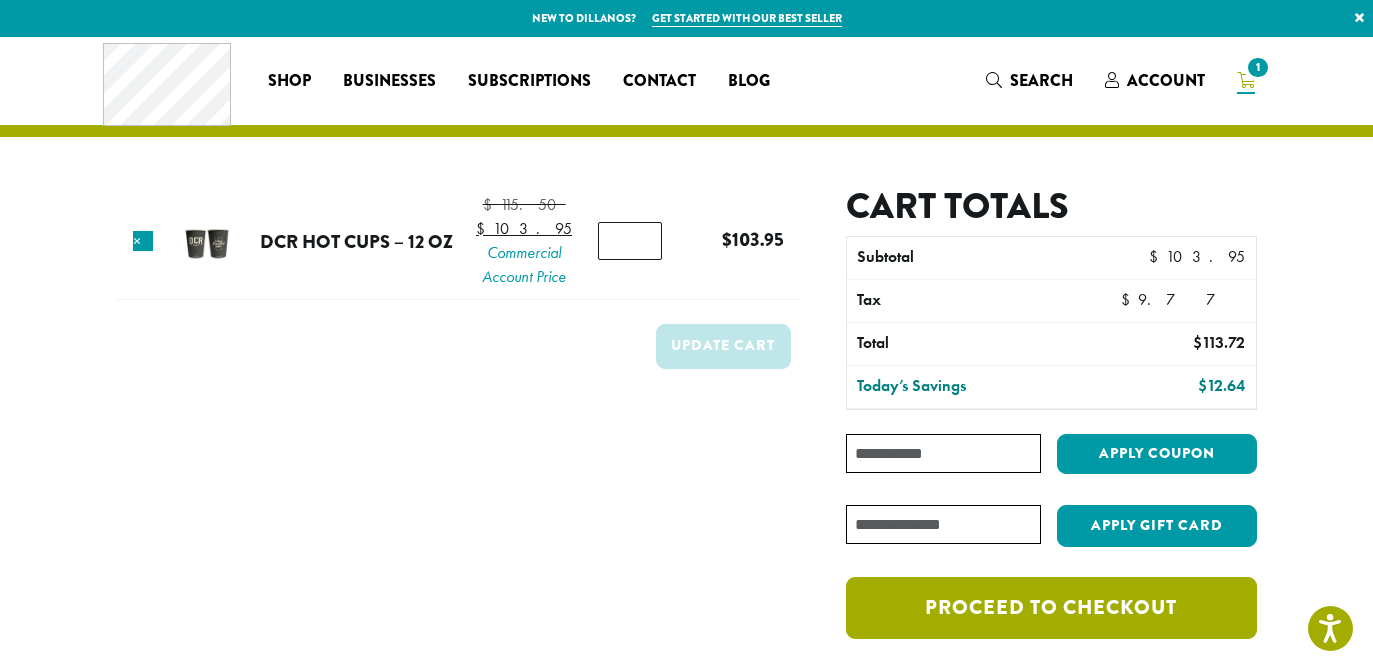 click on "Proceed to checkout" at bounding box center [1051, 608] 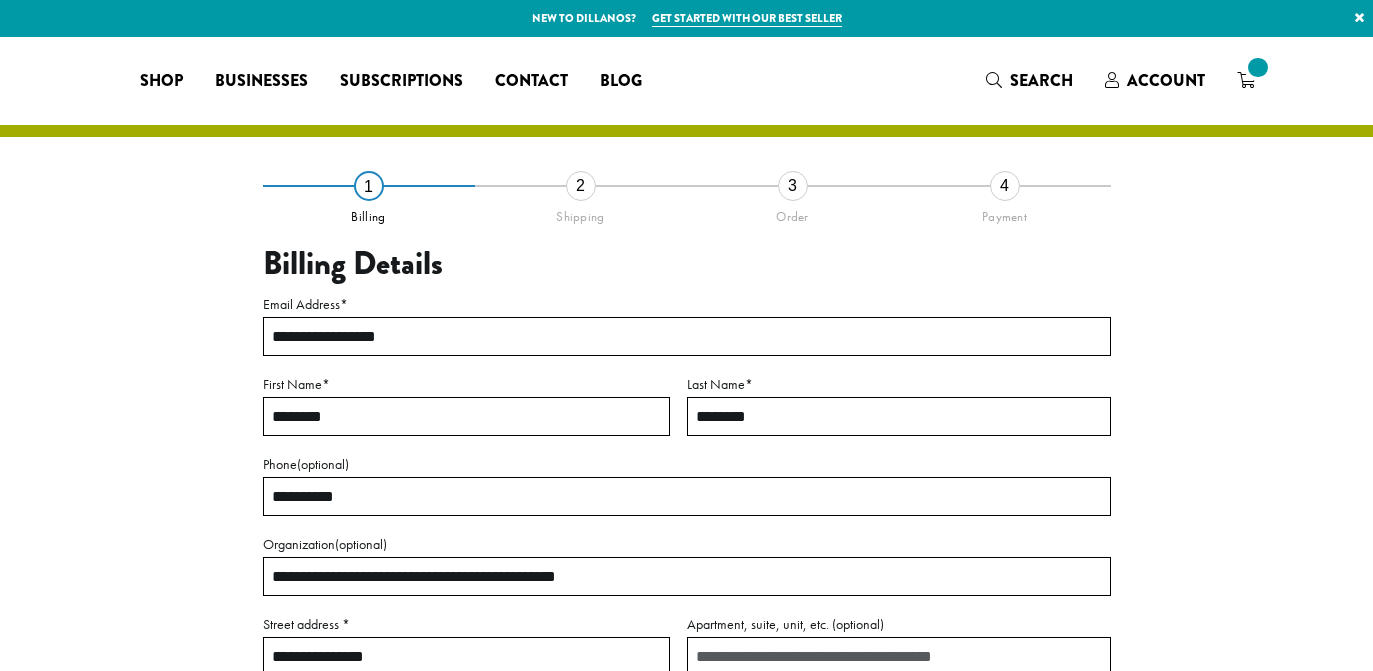 select on "**" 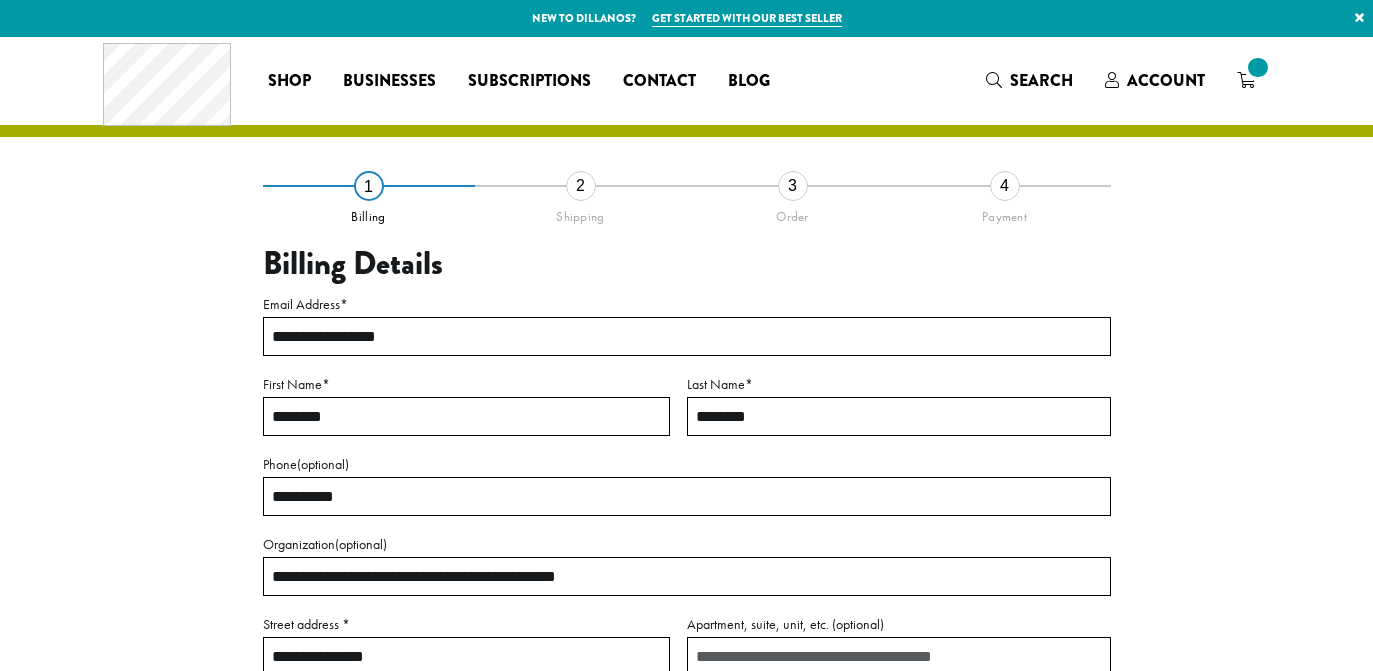 scroll, scrollTop: 0, scrollLeft: 0, axis: both 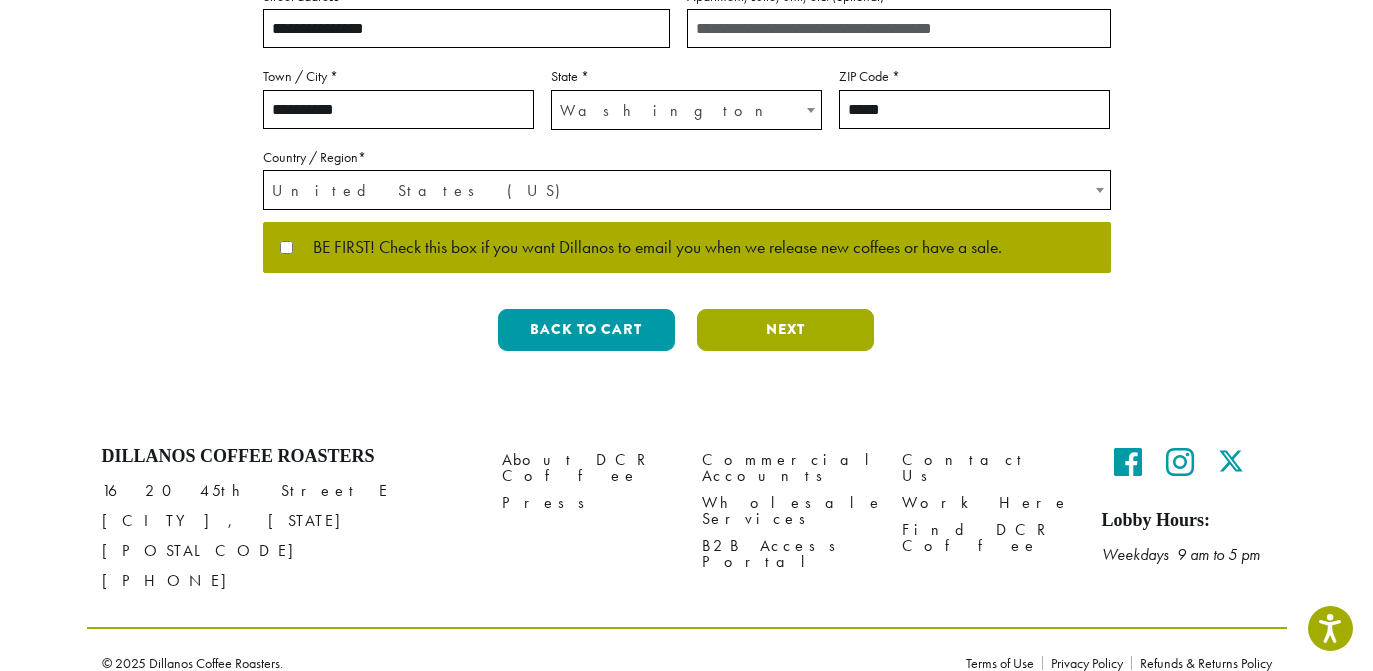 click on "Next" at bounding box center (785, 330) 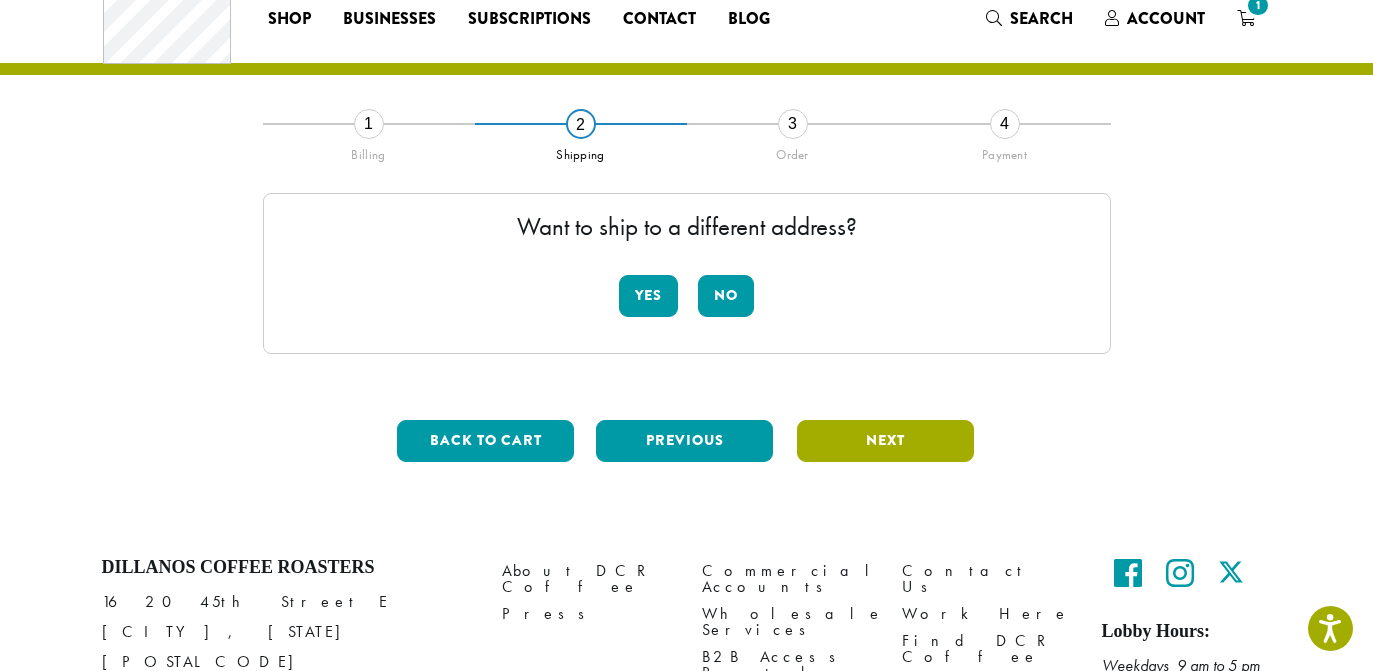 scroll, scrollTop: 65, scrollLeft: 0, axis: vertical 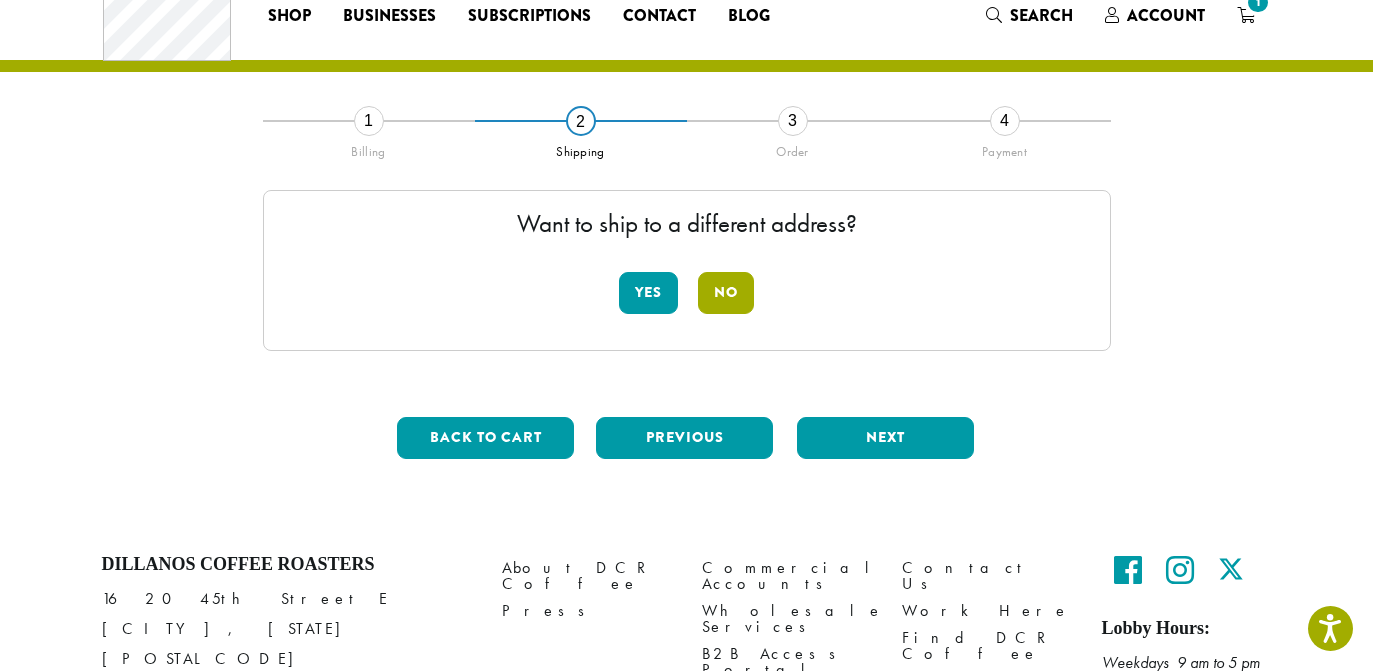 click on "No" at bounding box center [726, 293] 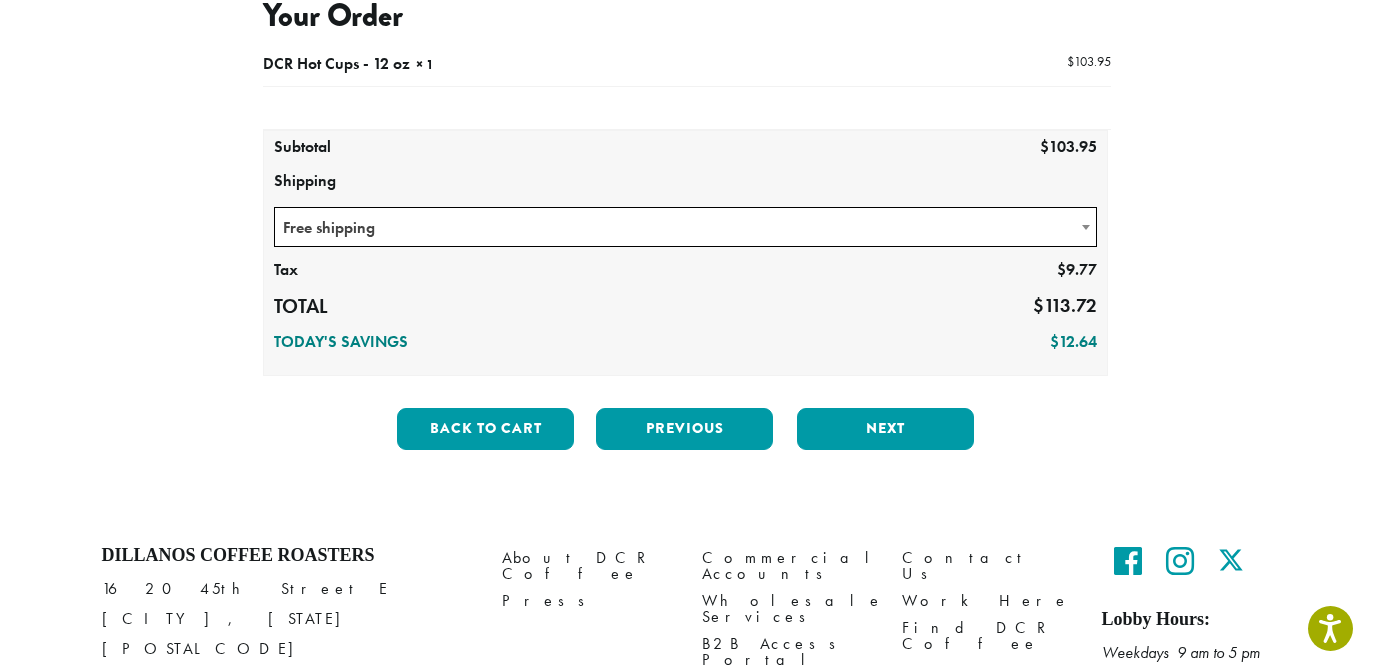 scroll, scrollTop: 290, scrollLeft: 0, axis: vertical 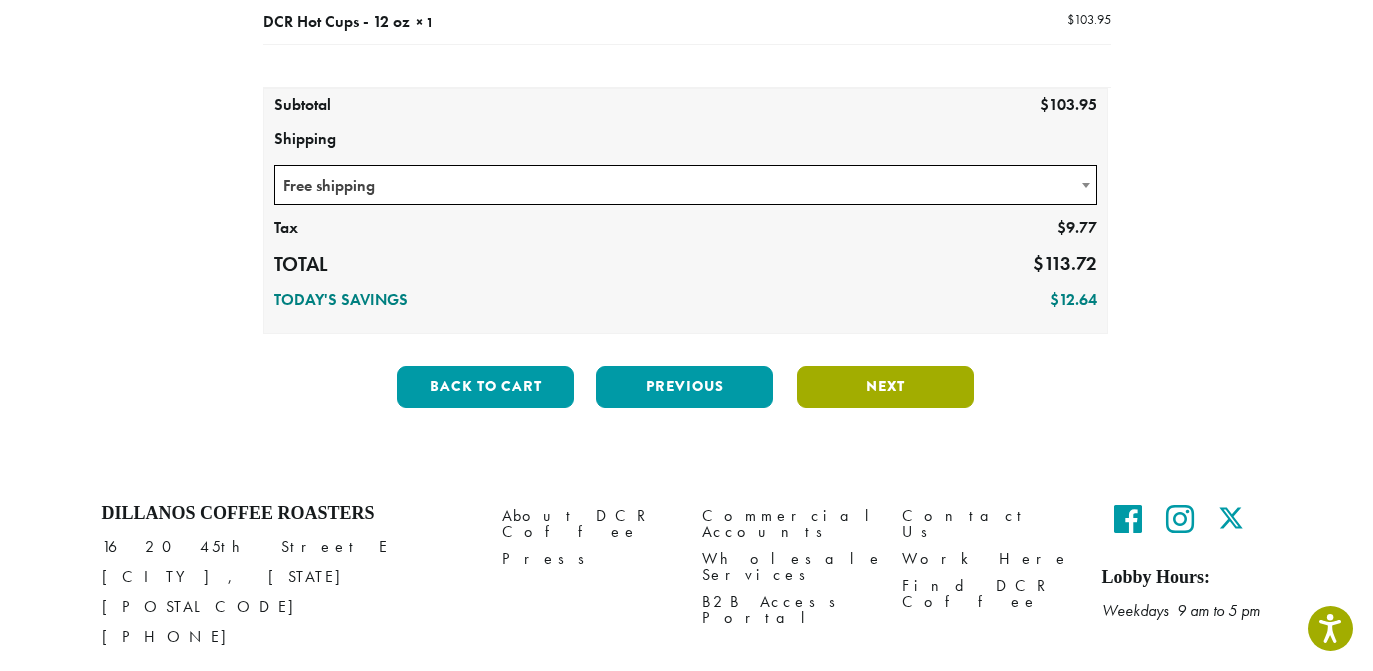 click on "Next" at bounding box center [885, 387] 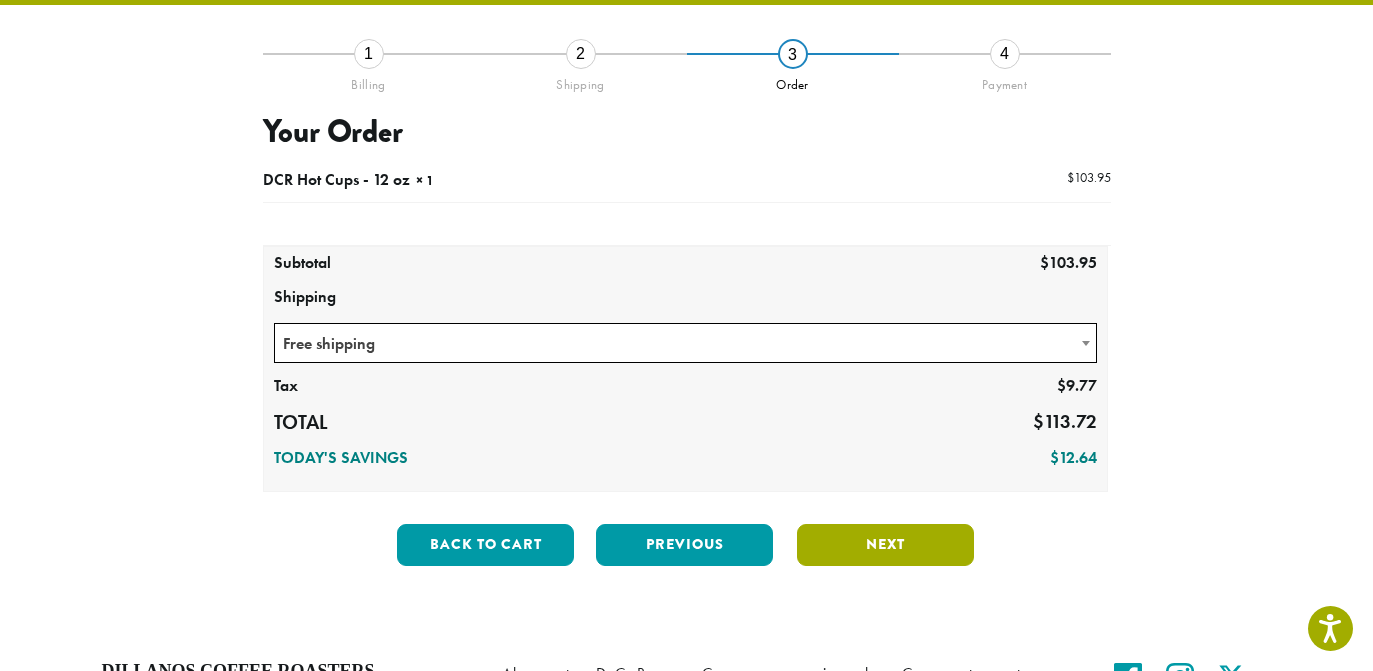 scroll, scrollTop: 114, scrollLeft: 0, axis: vertical 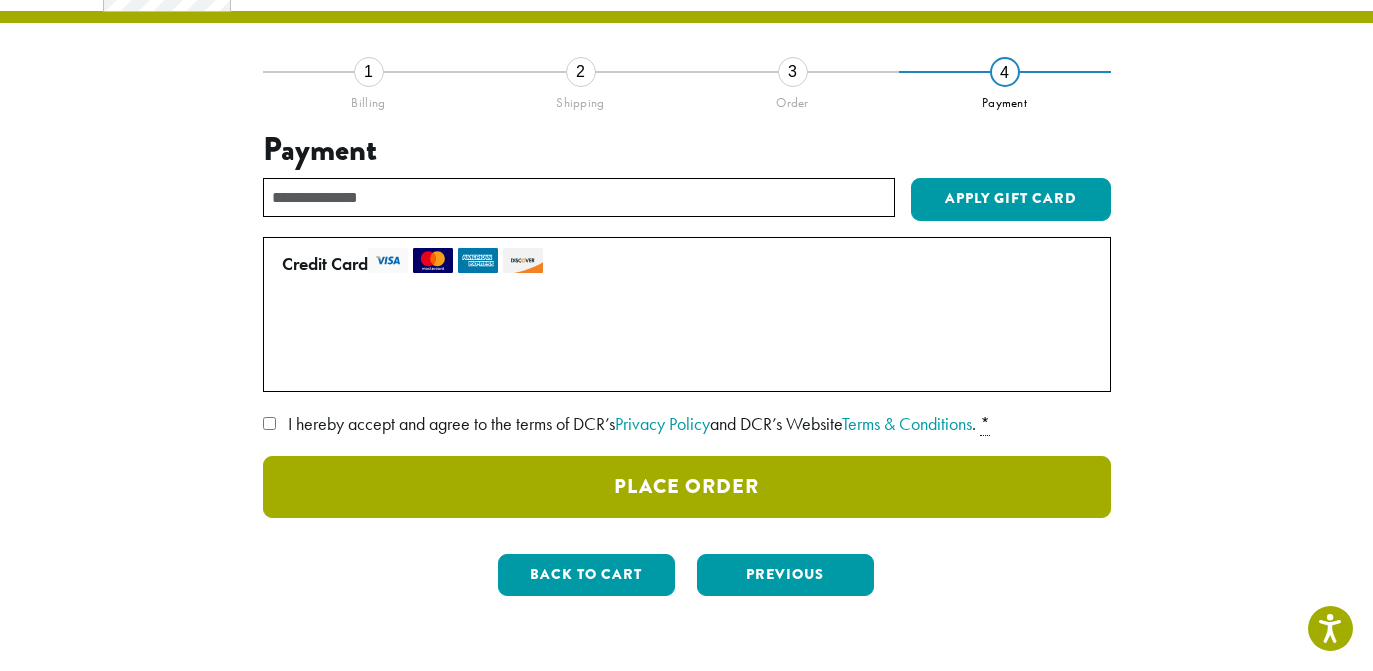 click on "Place Order" at bounding box center [687, 487] 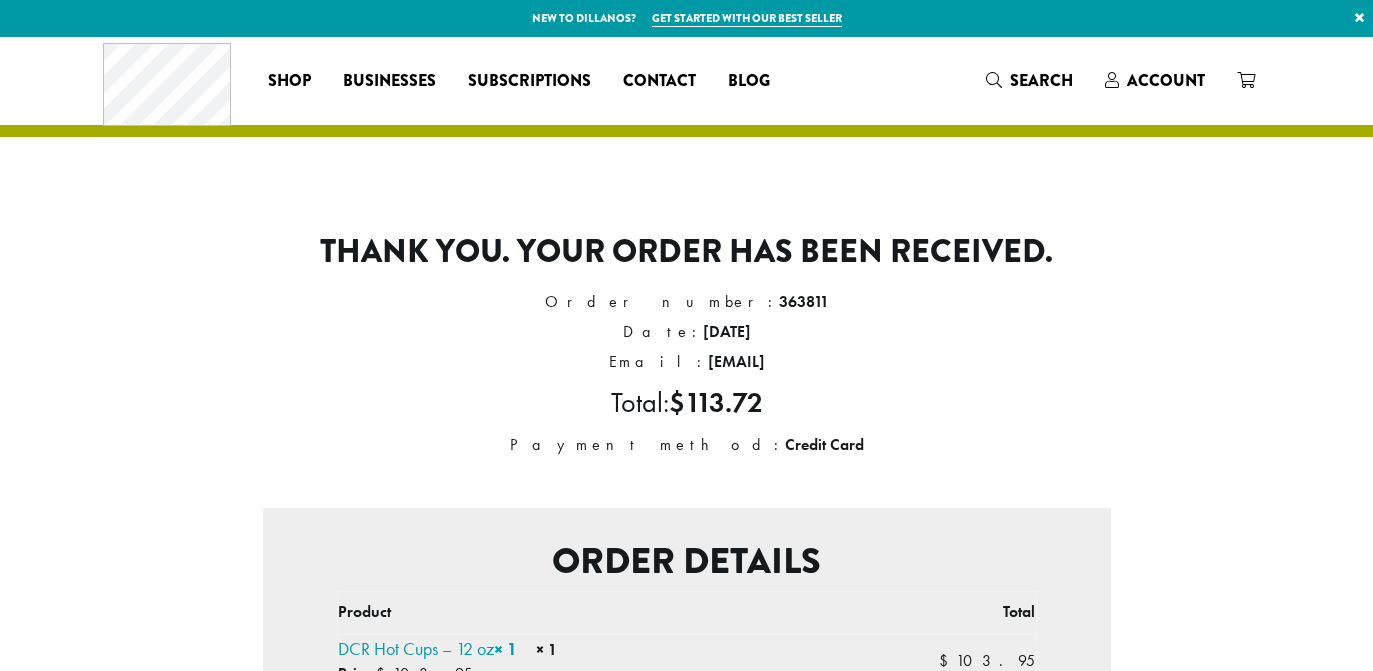 scroll, scrollTop: 0, scrollLeft: 0, axis: both 